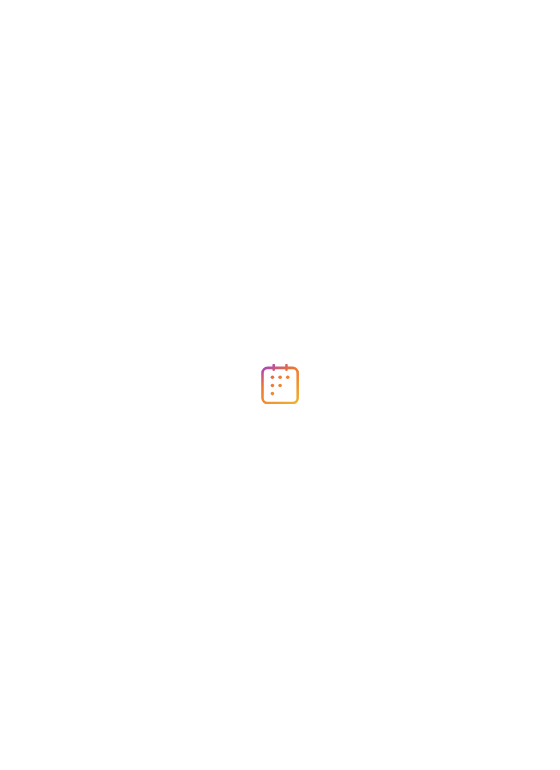scroll, scrollTop: 0, scrollLeft: 0, axis: both 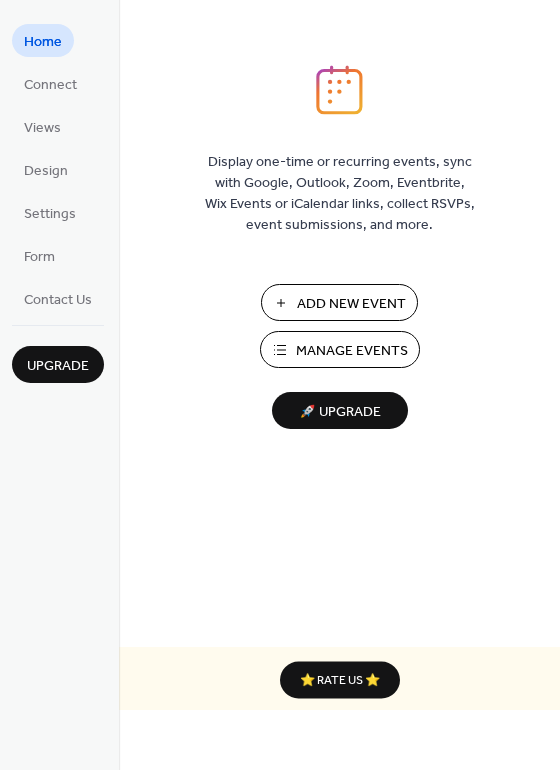click on "Manage Events" at bounding box center (352, 351) 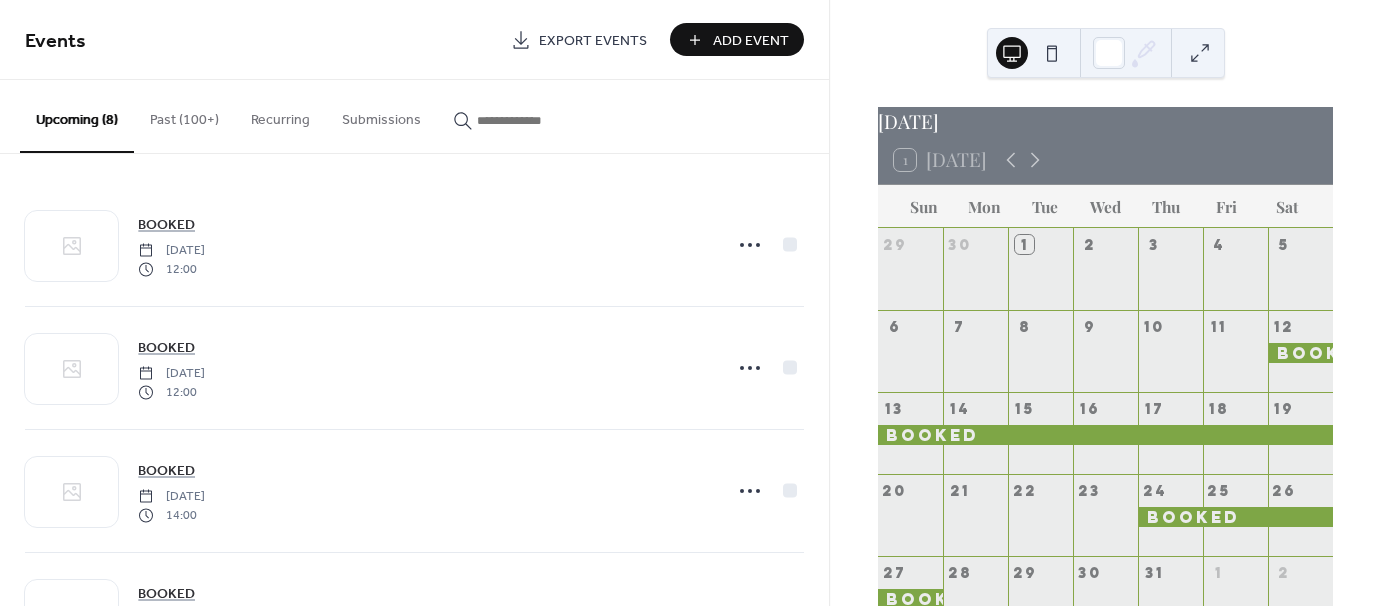 scroll, scrollTop: 0, scrollLeft: 0, axis: both 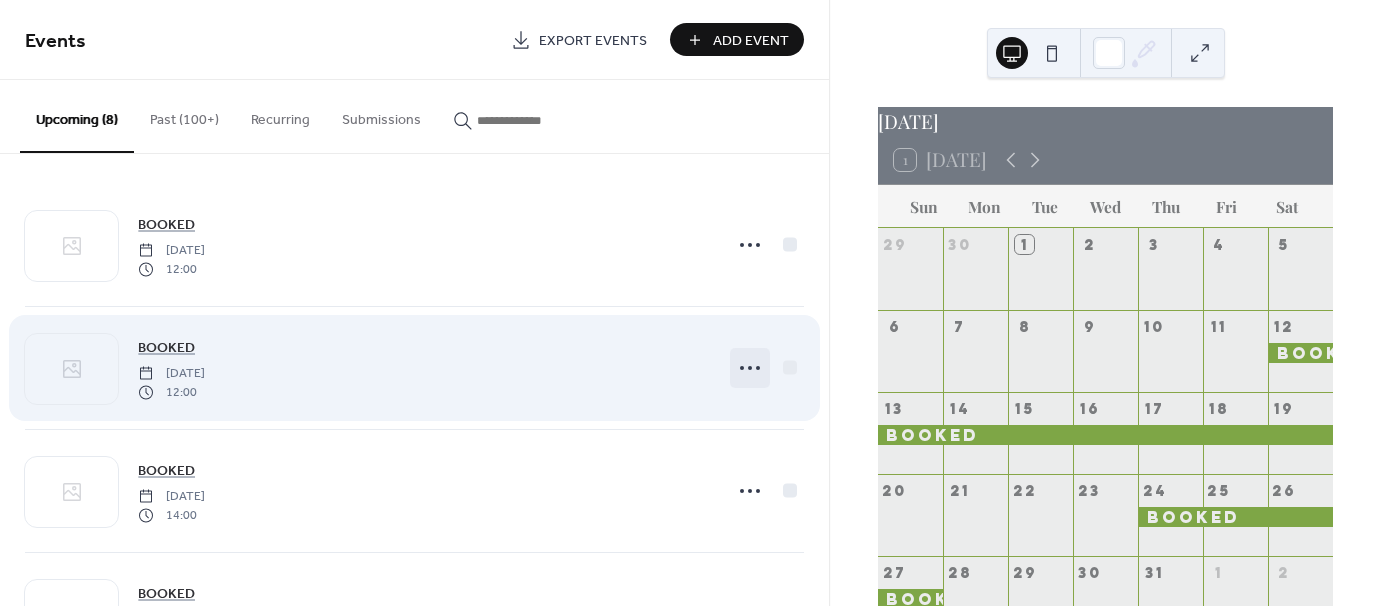 click 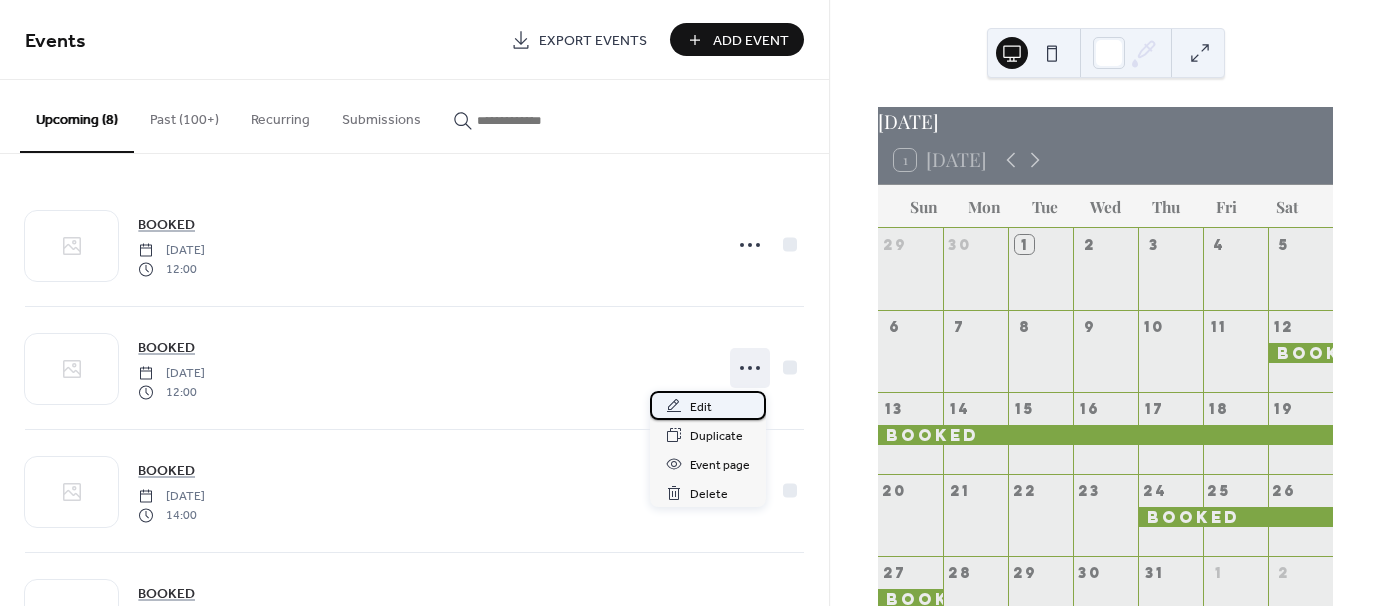 click on "Edit" at bounding box center [701, 407] 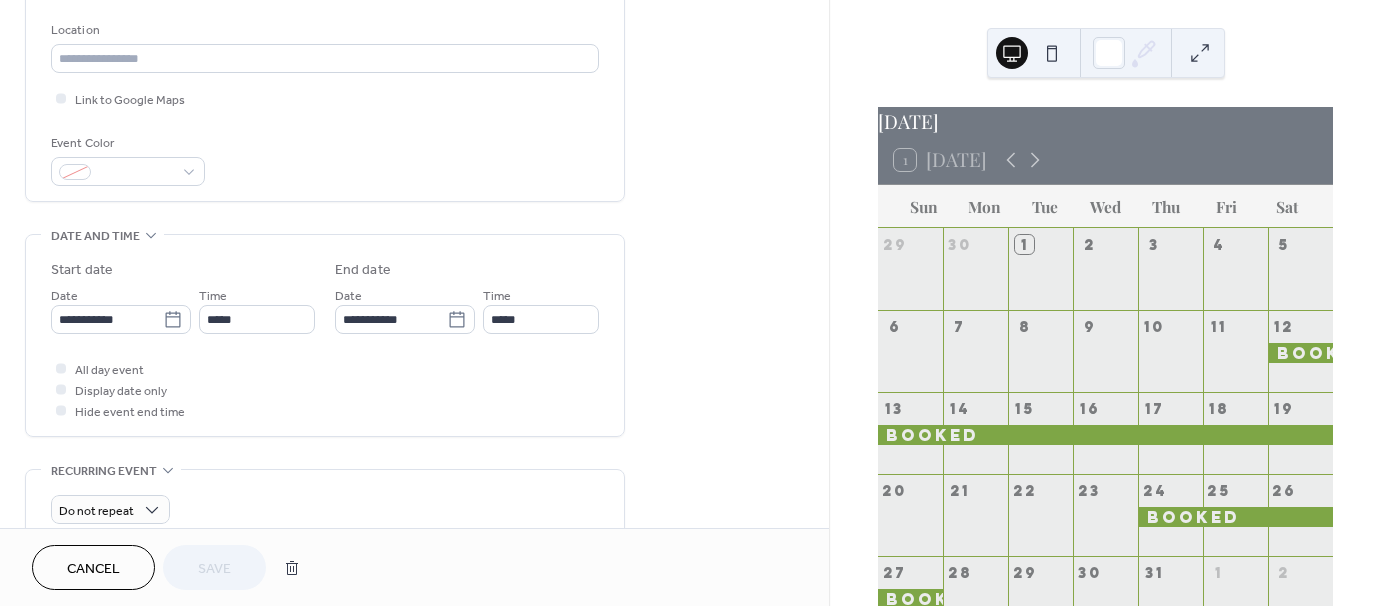 scroll, scrollTop: 420, scrollLeft: 0, axis: vertical 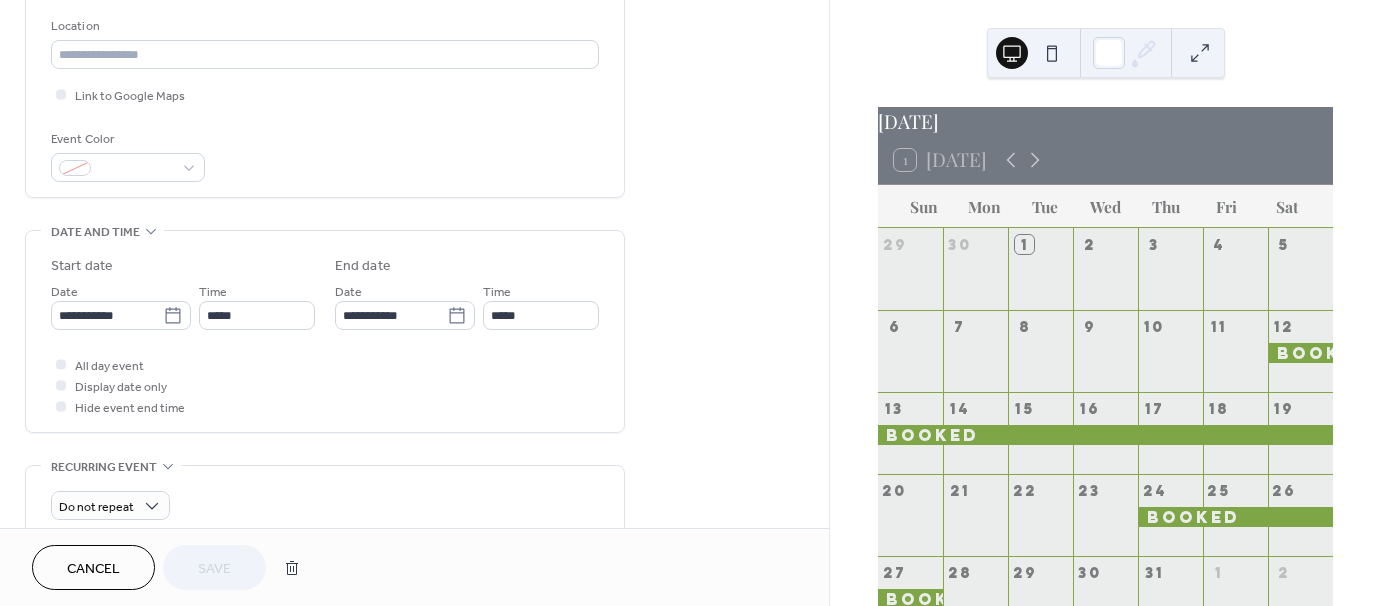click at bounding box center (1300, 281) 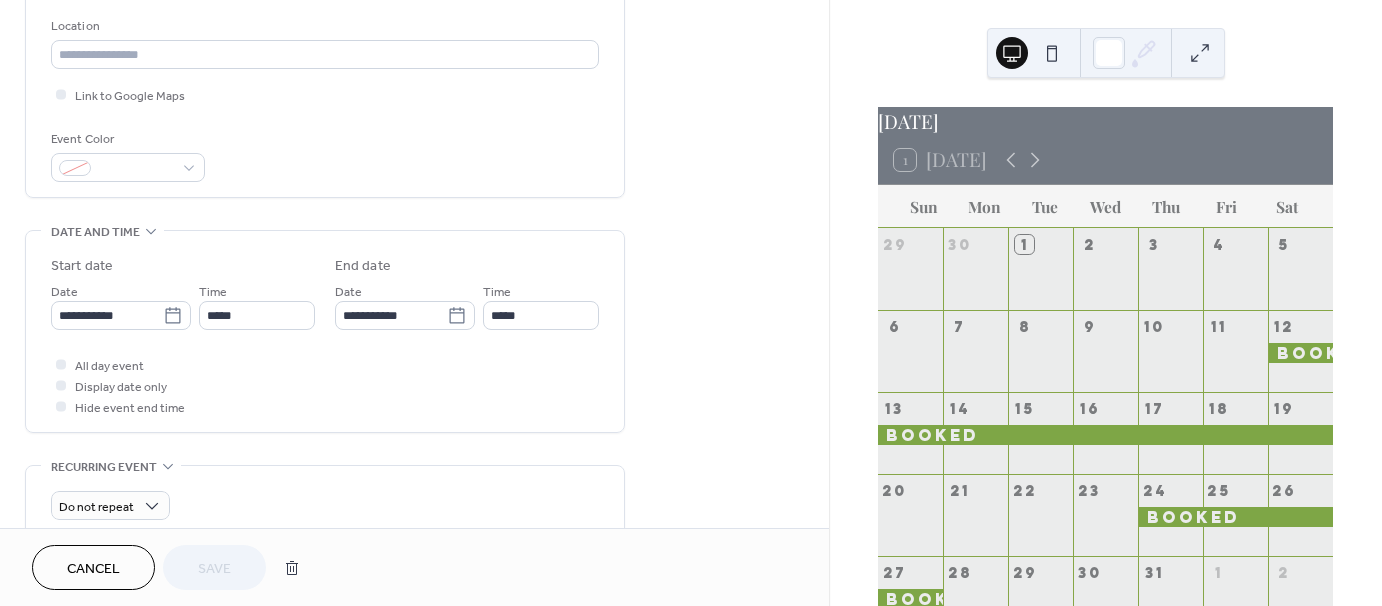 click at bounding box center [910, 527] 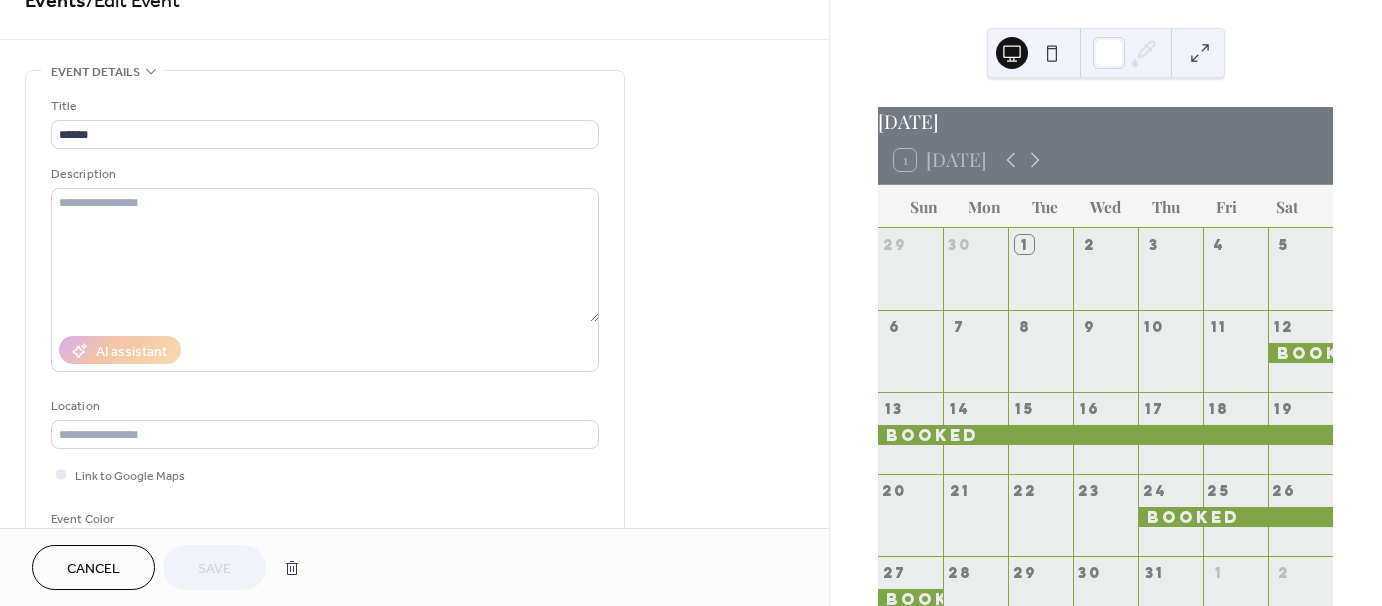 scroll, scrollTop: 0, scrollLeft: 0, axis: both 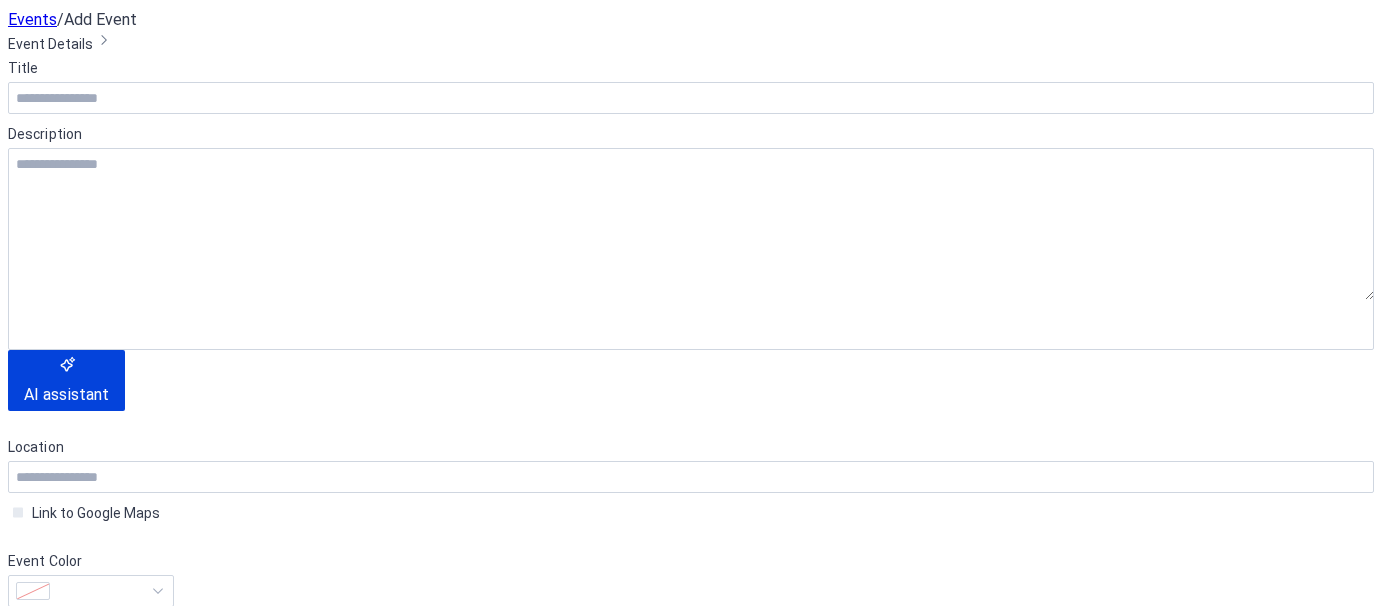 click at bounding box center [1275, 2034] 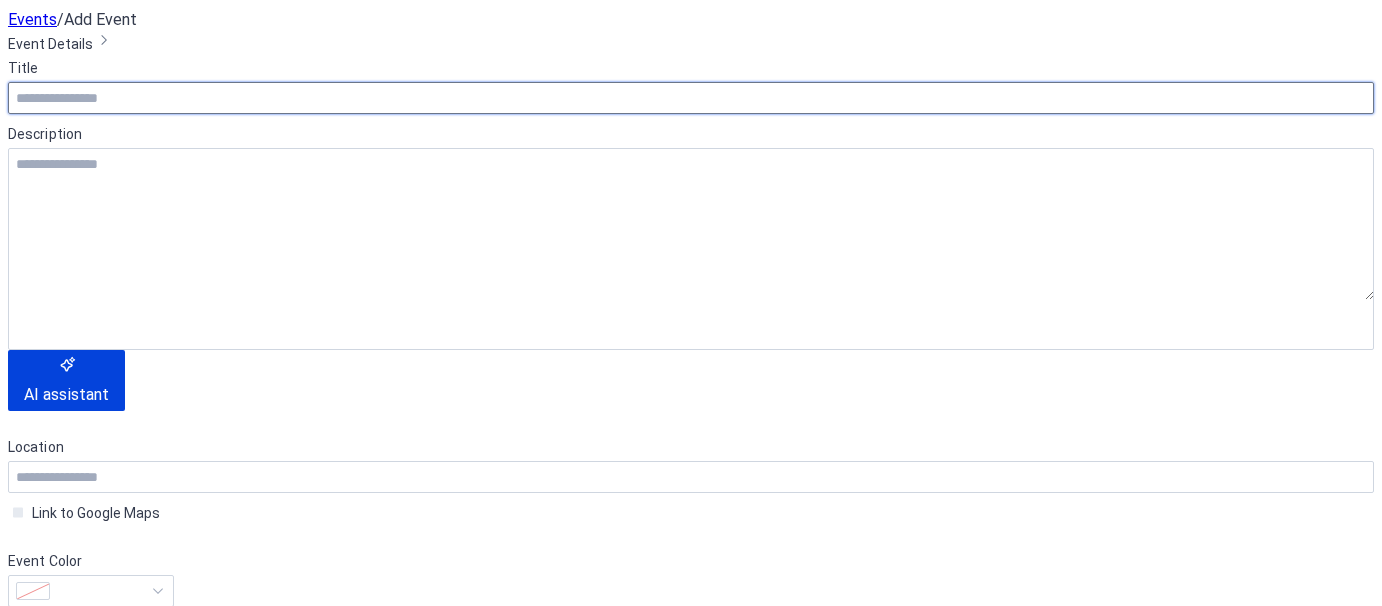 click at bounding box center (691, 98) 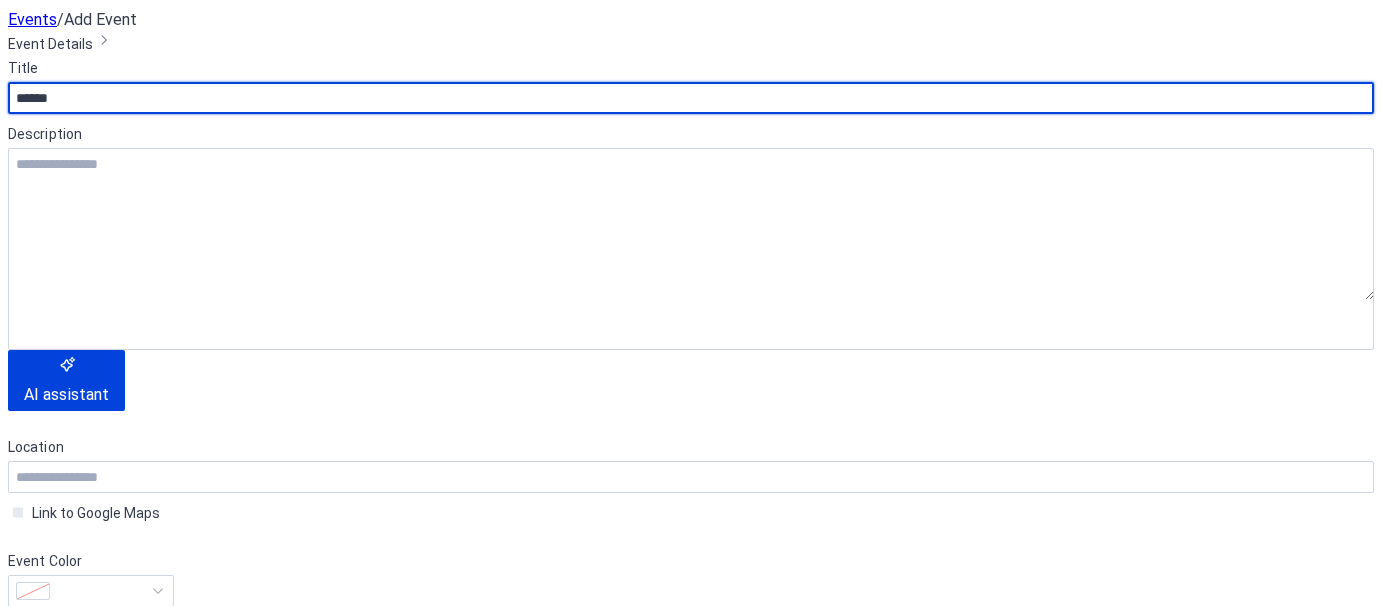 scroll, scrollTop: 570, scrollLeft: 0, axis: vertical 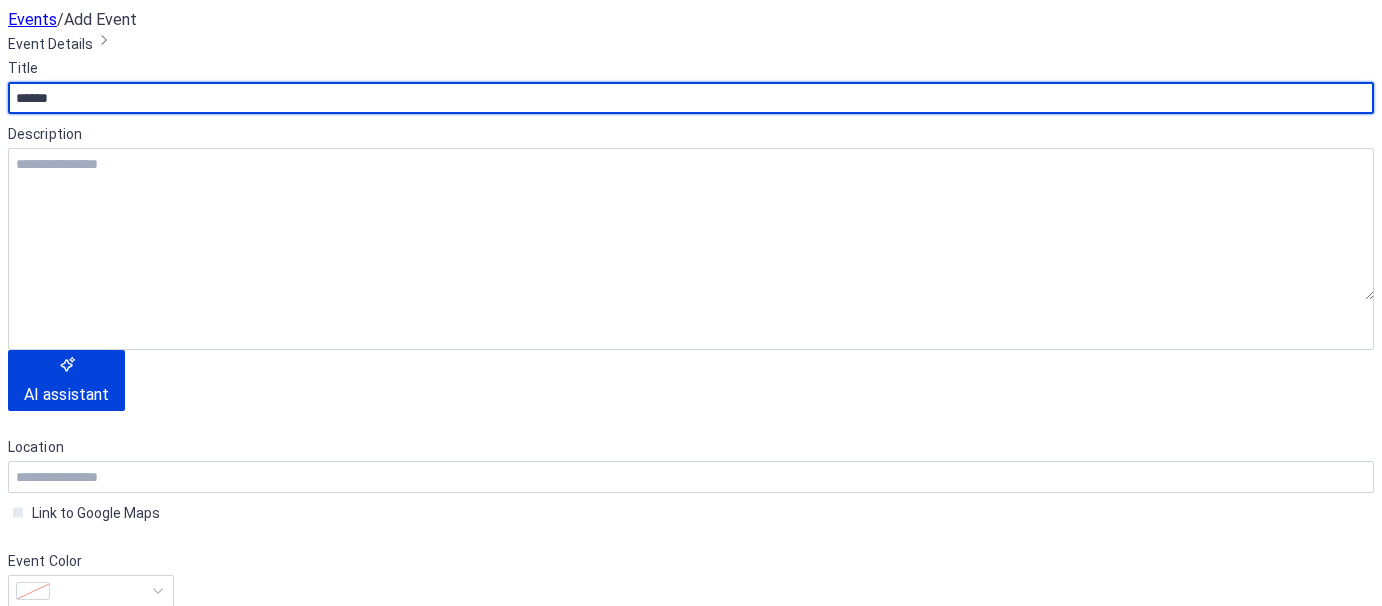type on "******" 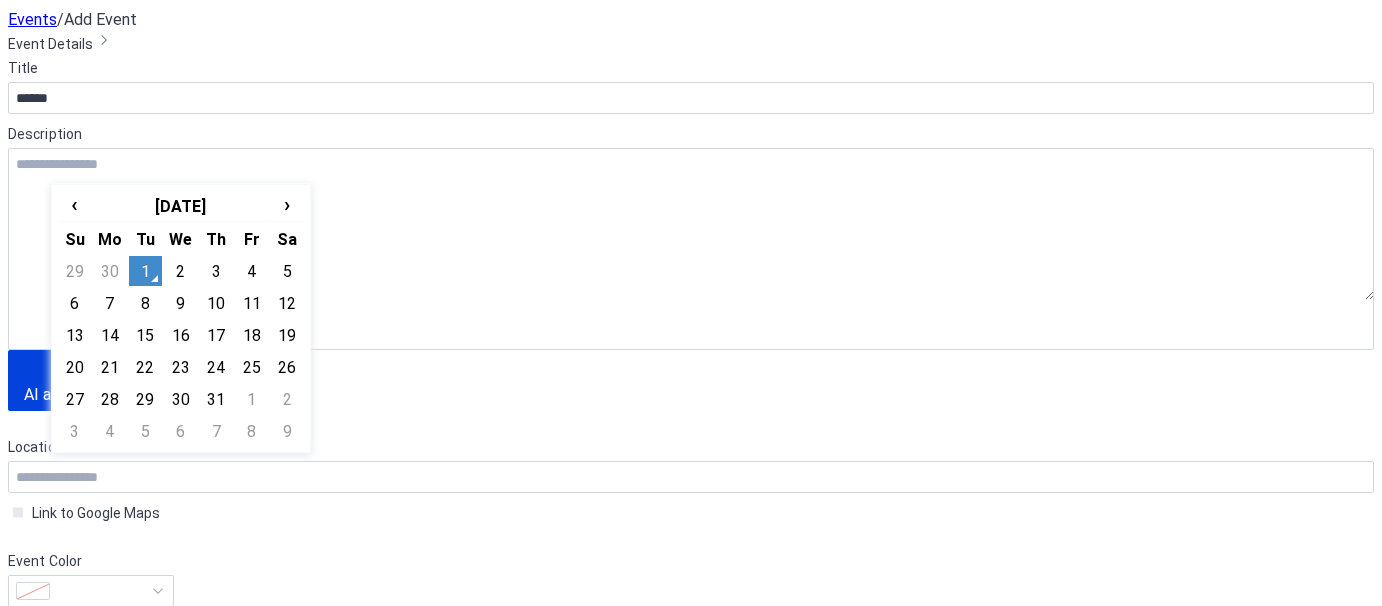 click 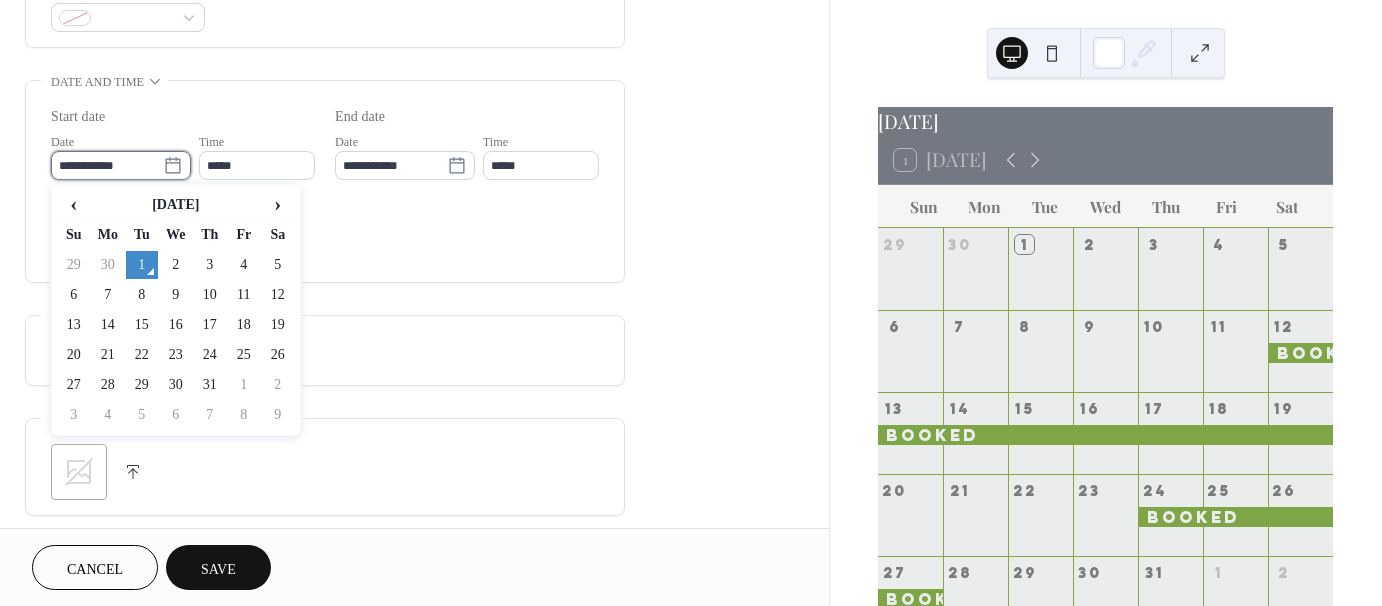 click on "**********" at bounding box center (107, 165) 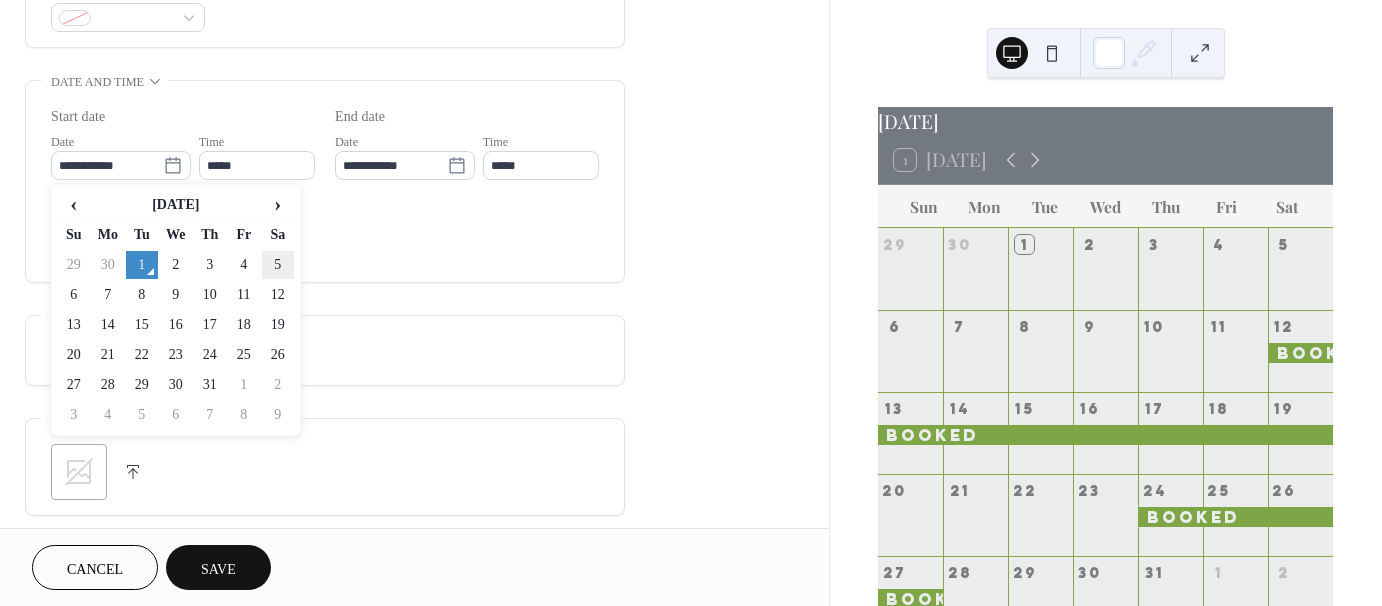 click on "Sa" at bounding box center (278, 235) 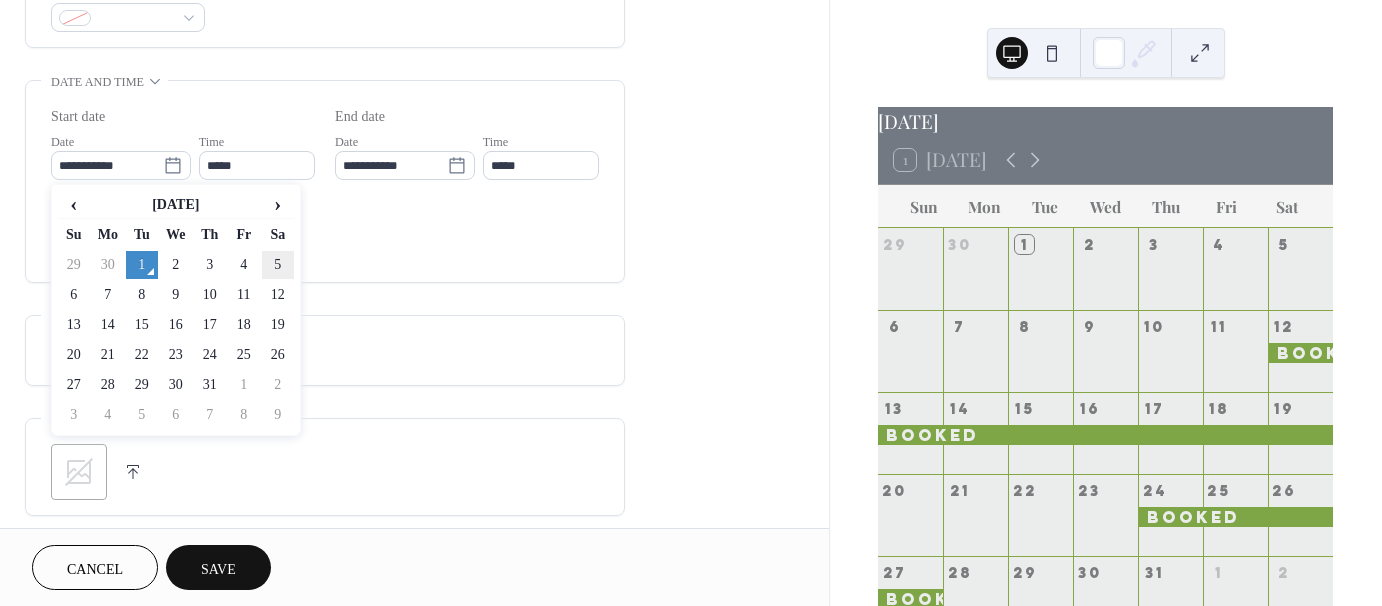 click on "5" at bounding box center (278, 265) 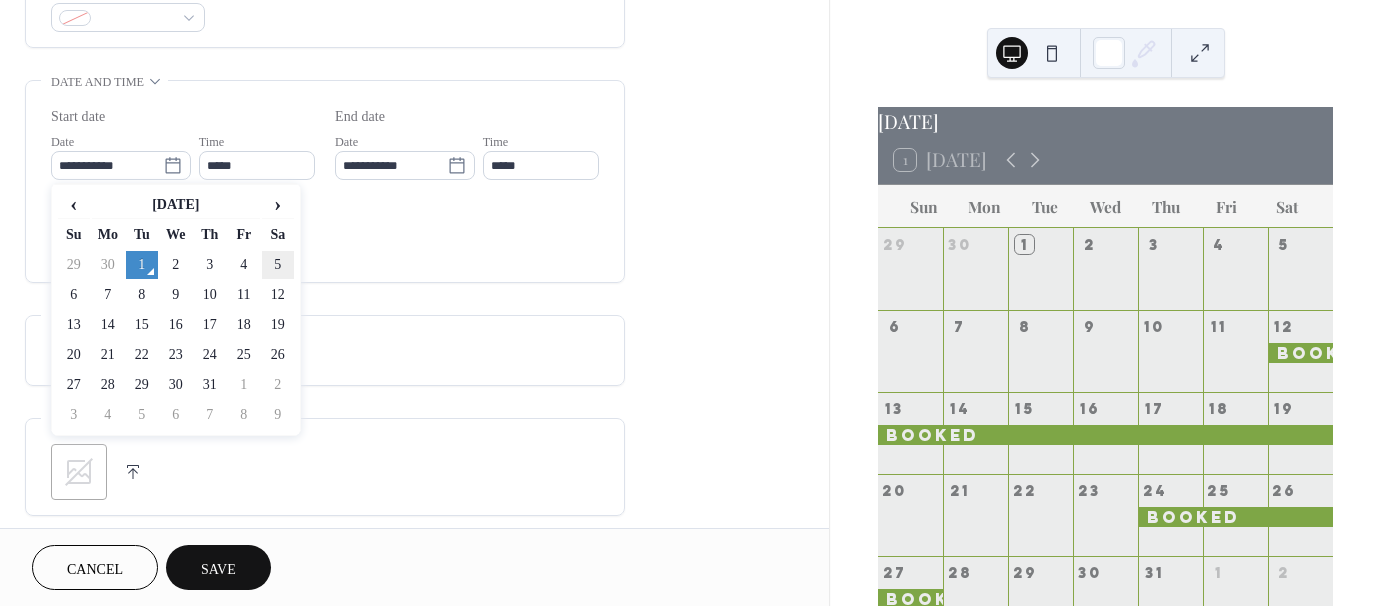 type on "**********" 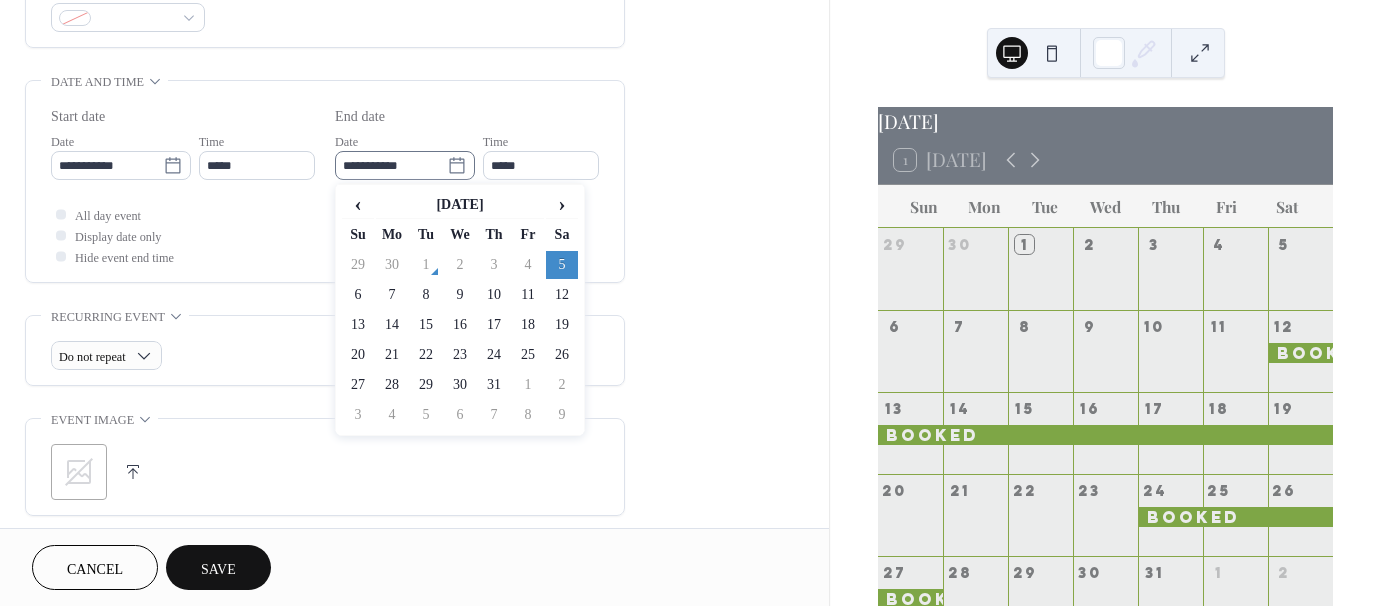 click 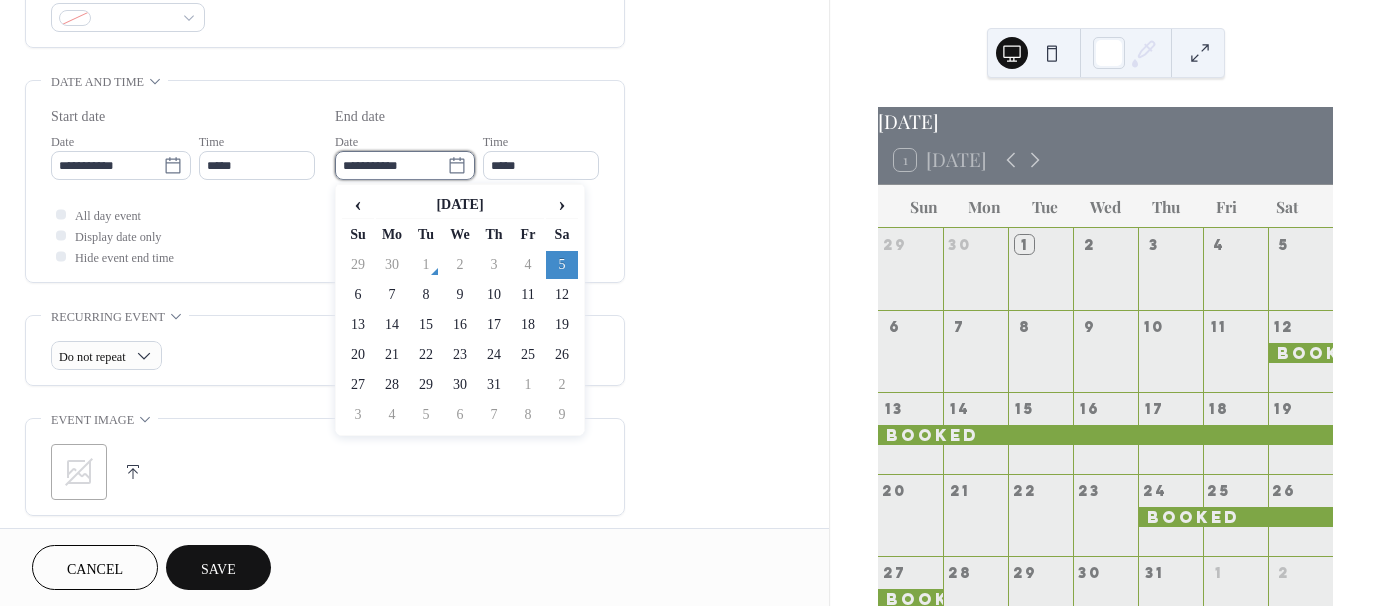 click on "**********" at bounding box center (391, 165) 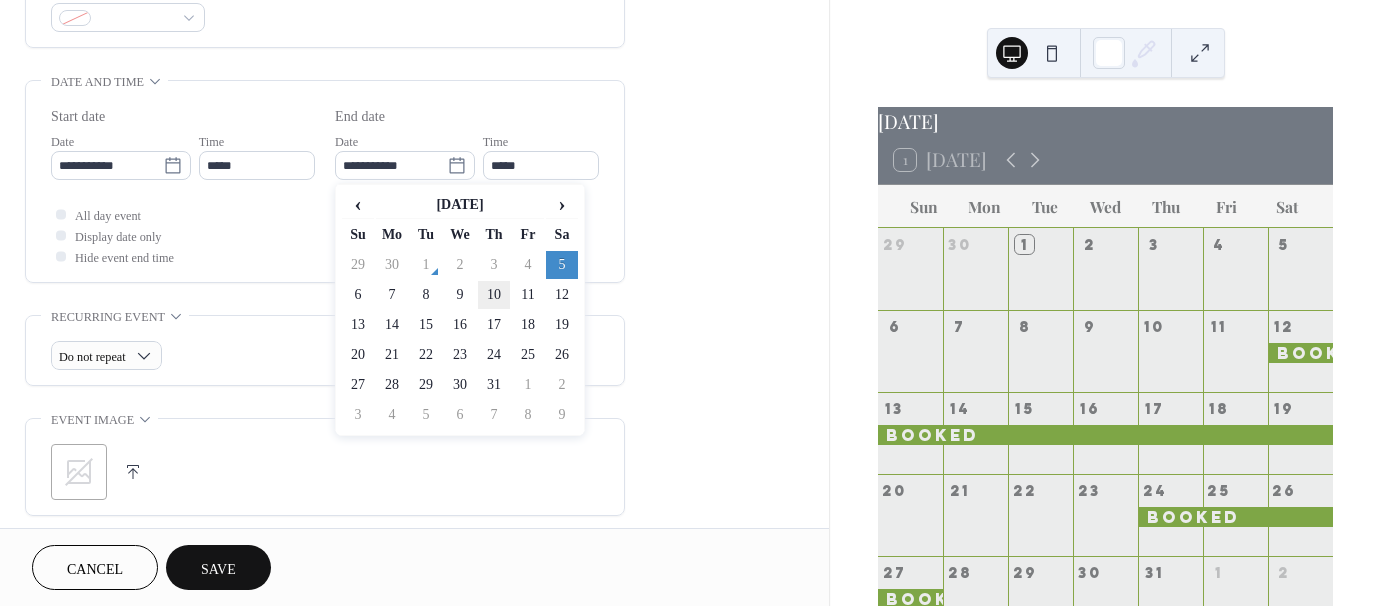 click on "10" at bounding box center (494, 295) 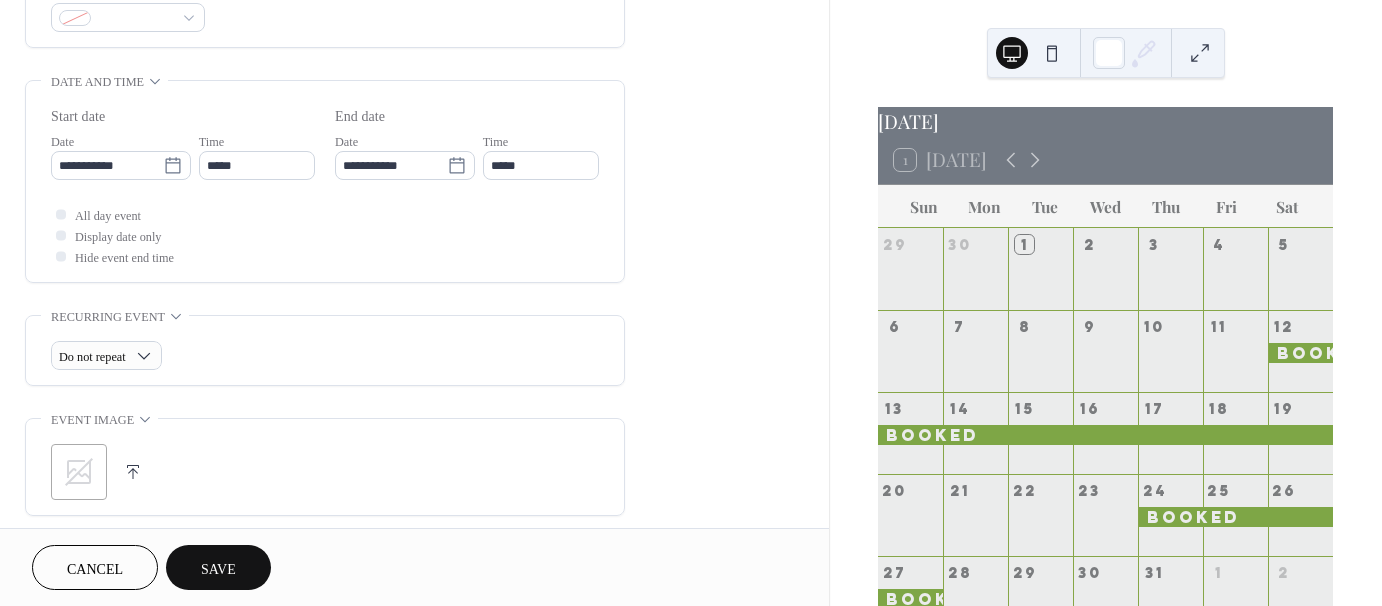 click on "Save" at bounding box center [218, 569] 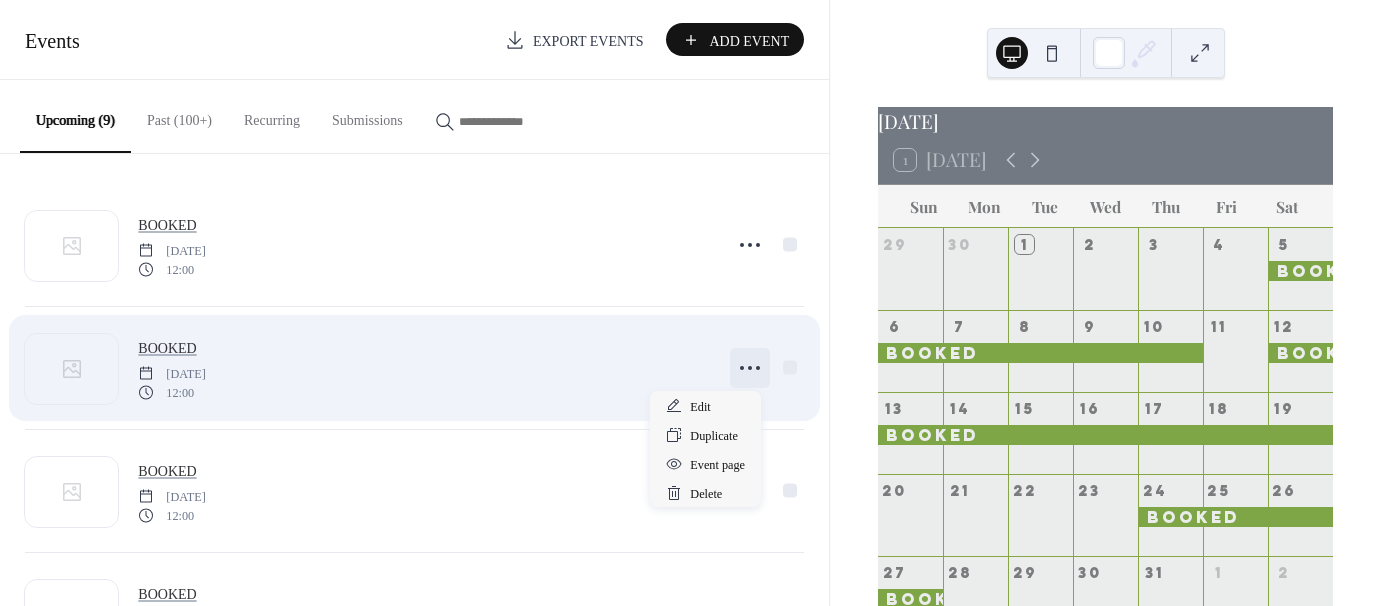 click 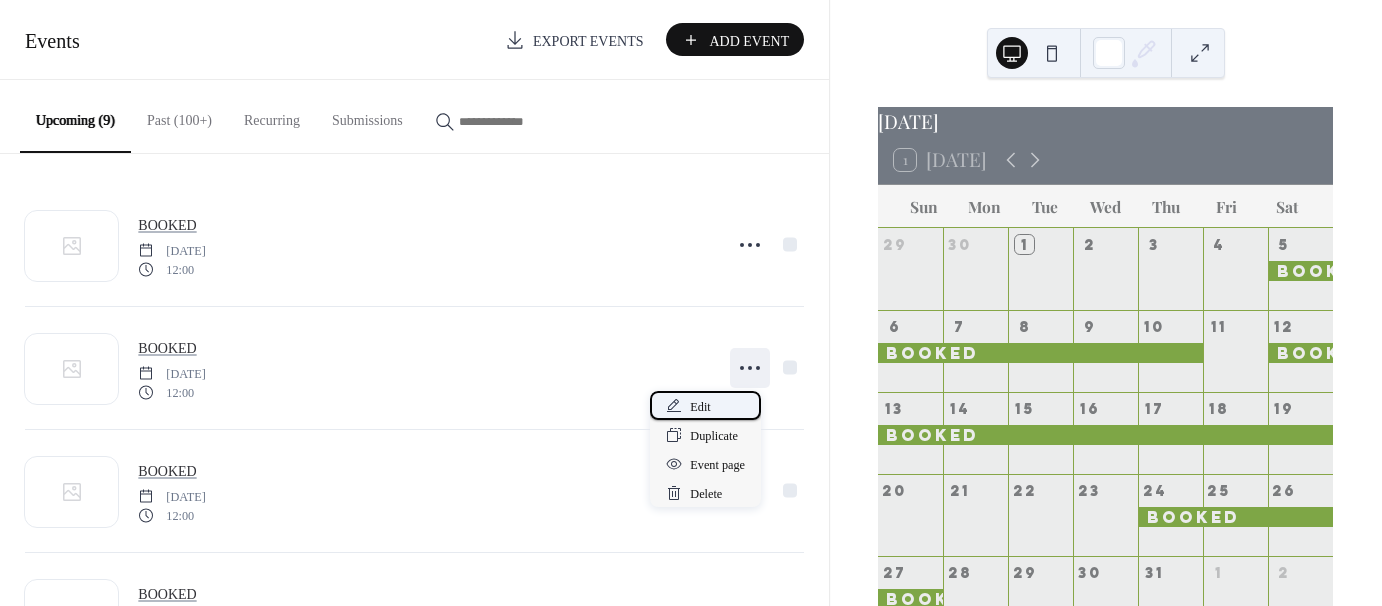 click on "Edit" at bounding box center (700, 407) 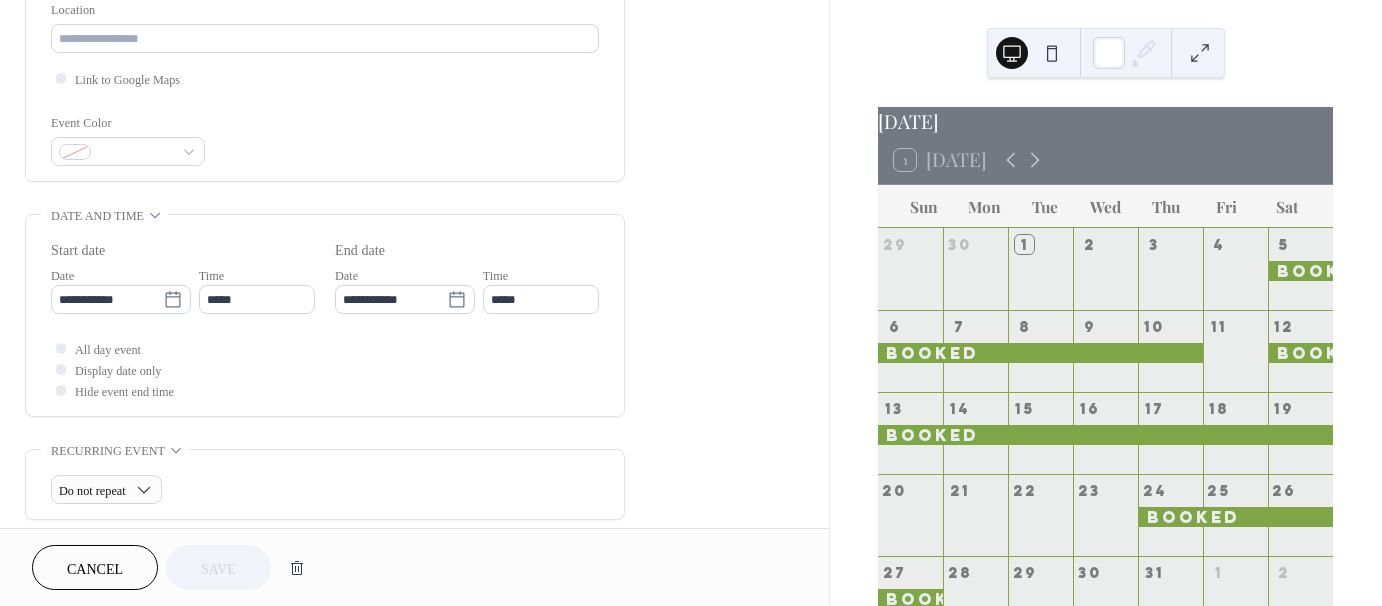 scroll, scrollTop: 441, scrollLeft: 0, axis: vertical 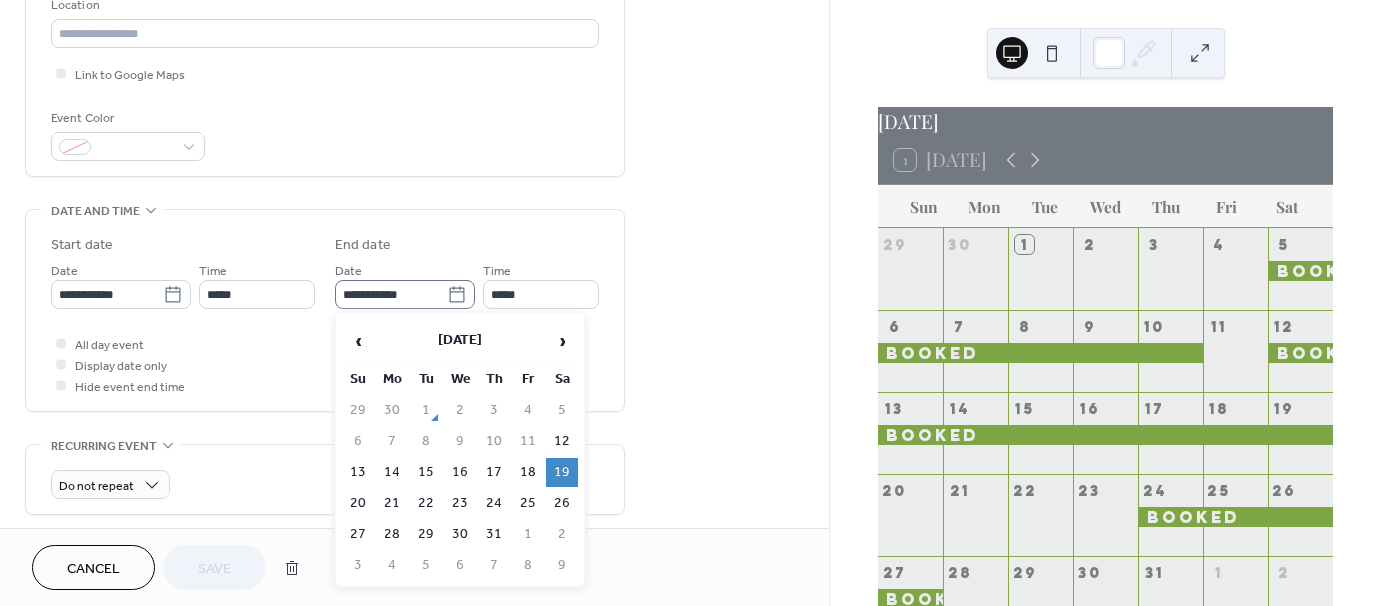click 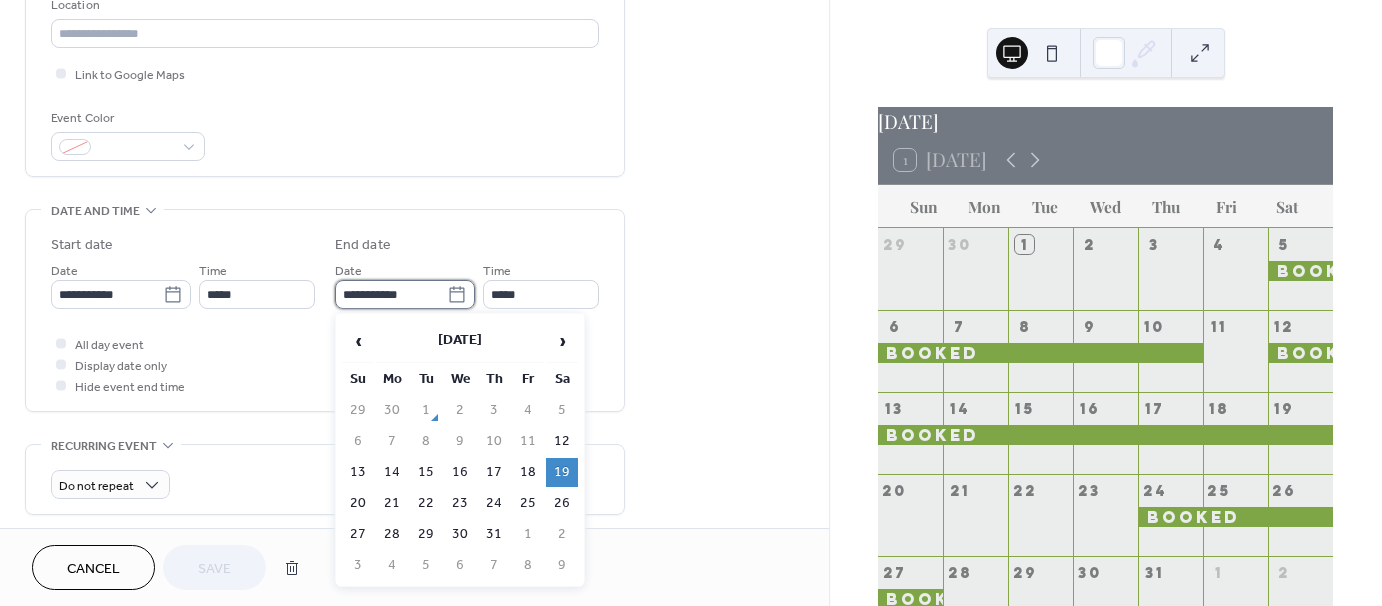 click on "**********" at bounding box center [391, 294] 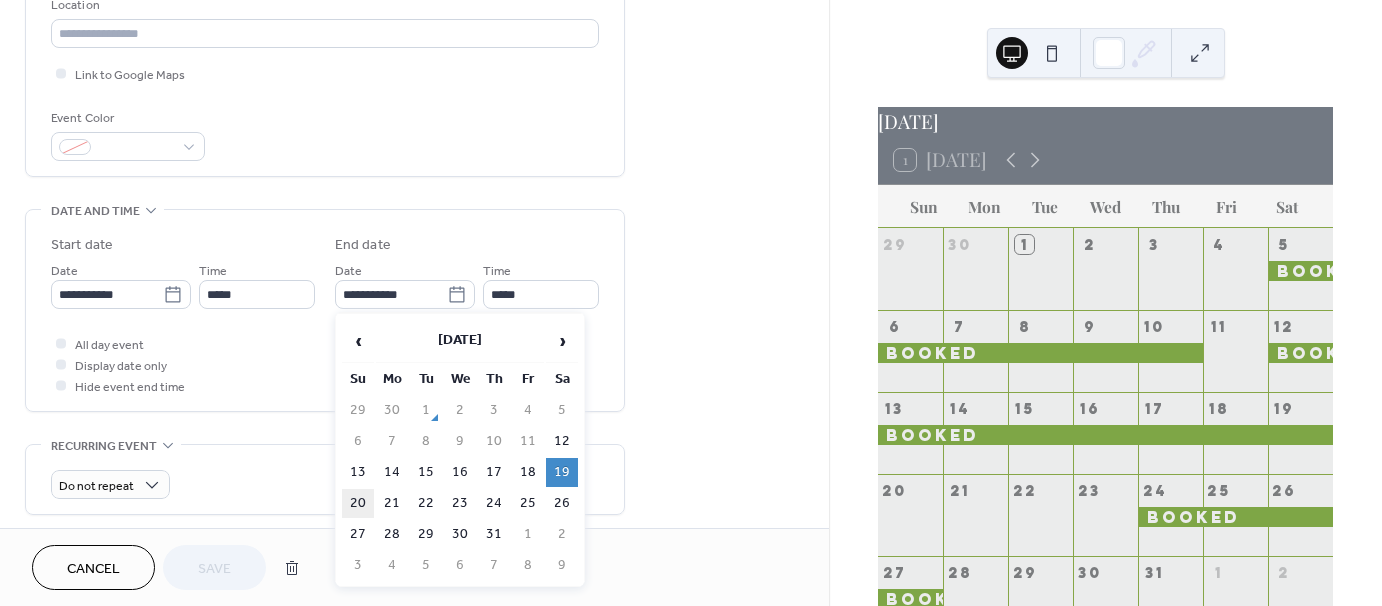 click on "20" at bounding box center (358, 503) 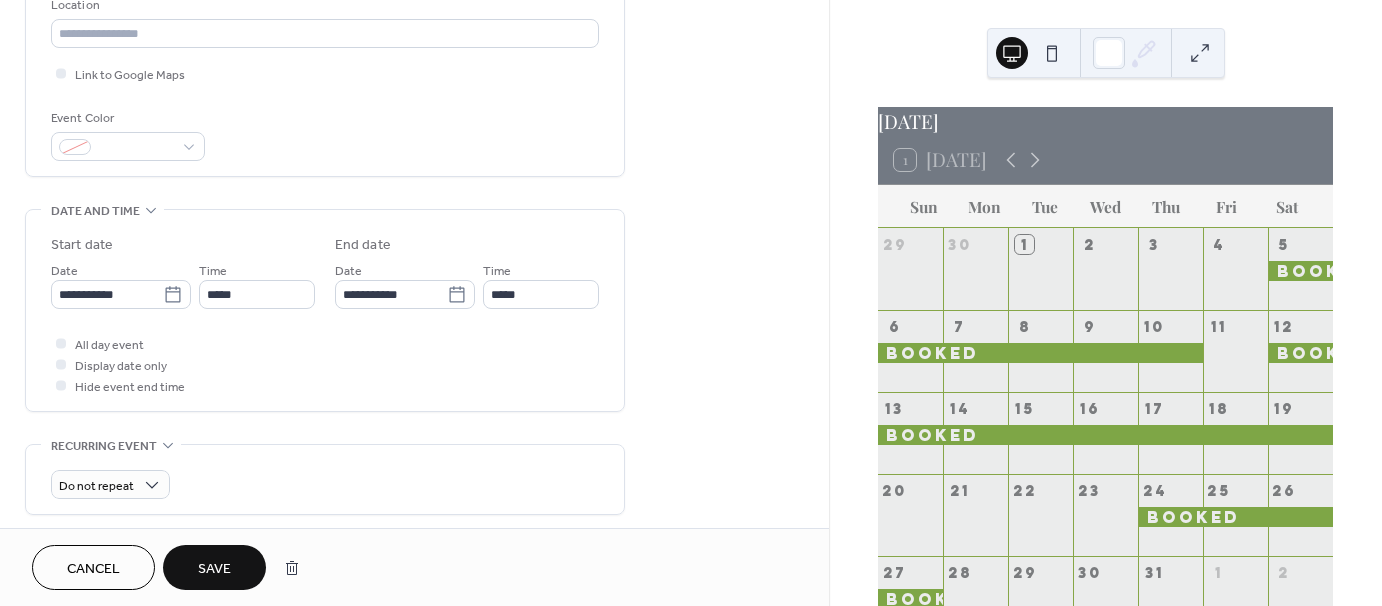 click on "Save" at bounding box center [214, 569] 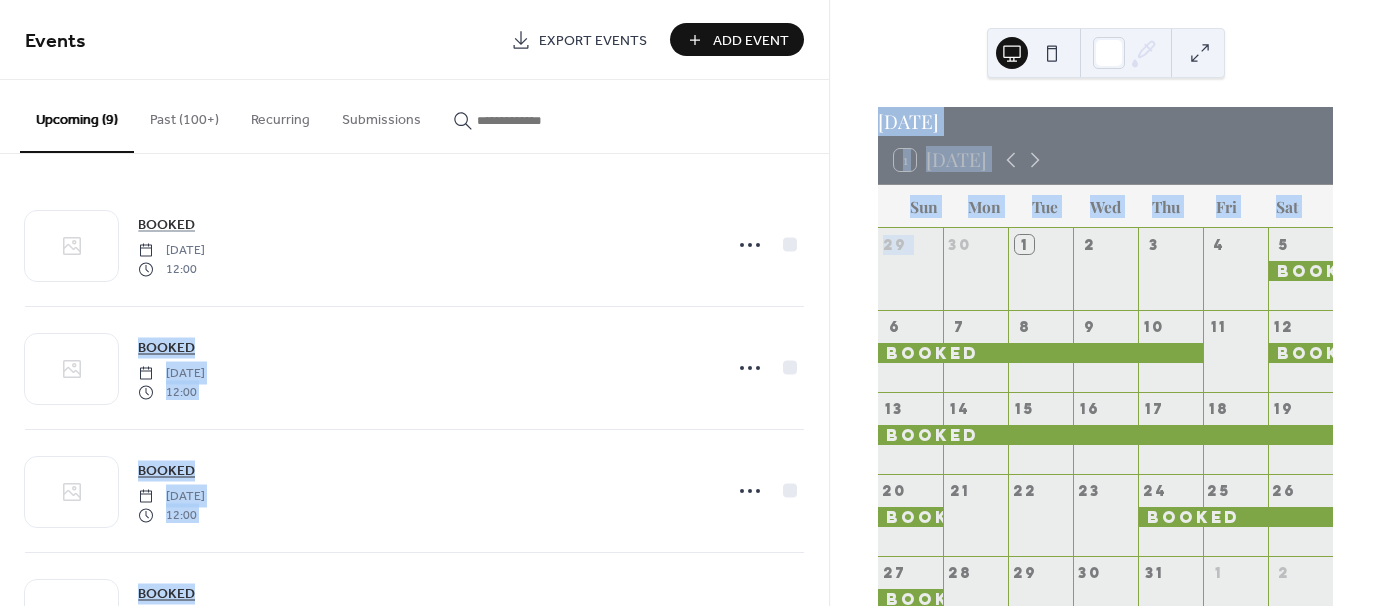 drag, startPoint x: 819, startPoint y: 211, endPoint x: 838, endPoint y: 292, distance: 83.198555 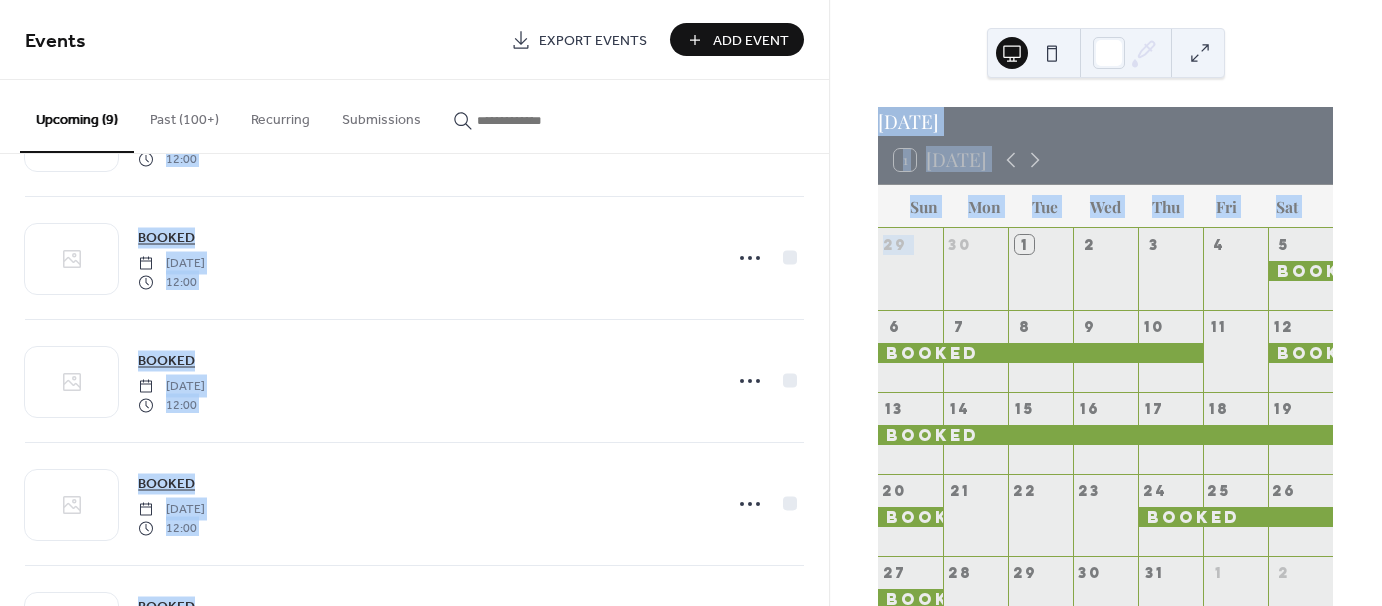 scroll, scrollTop: 711, scrollLeft: 0, axis: vertical 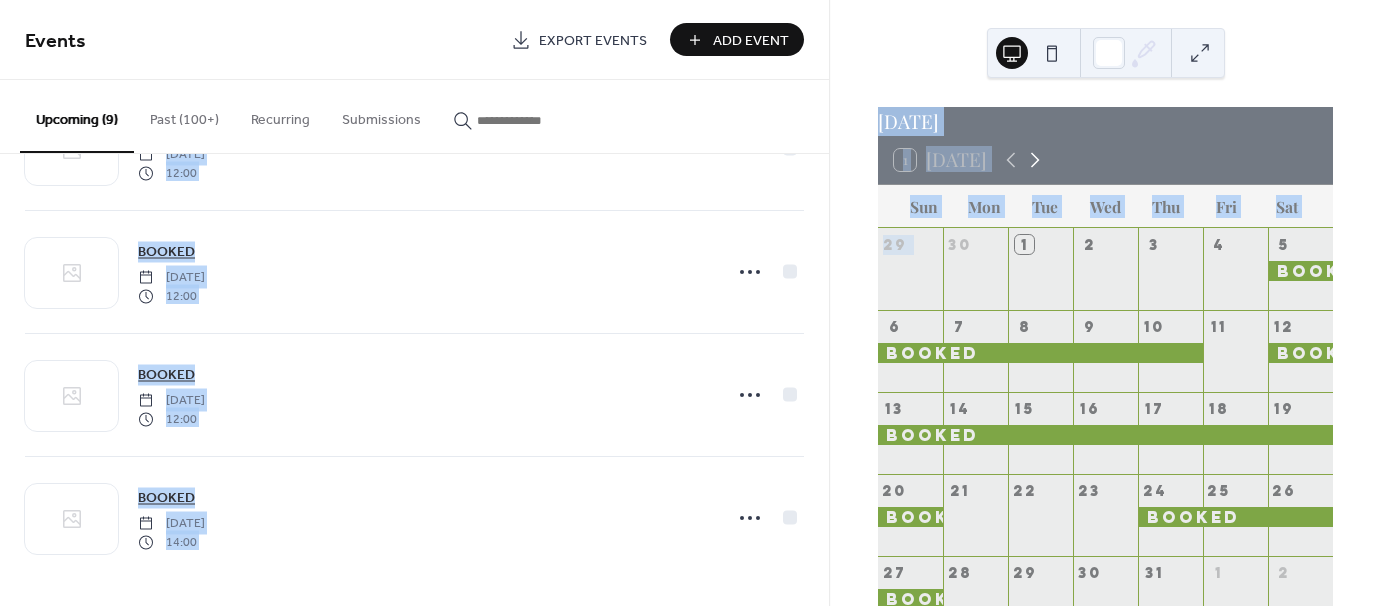 click 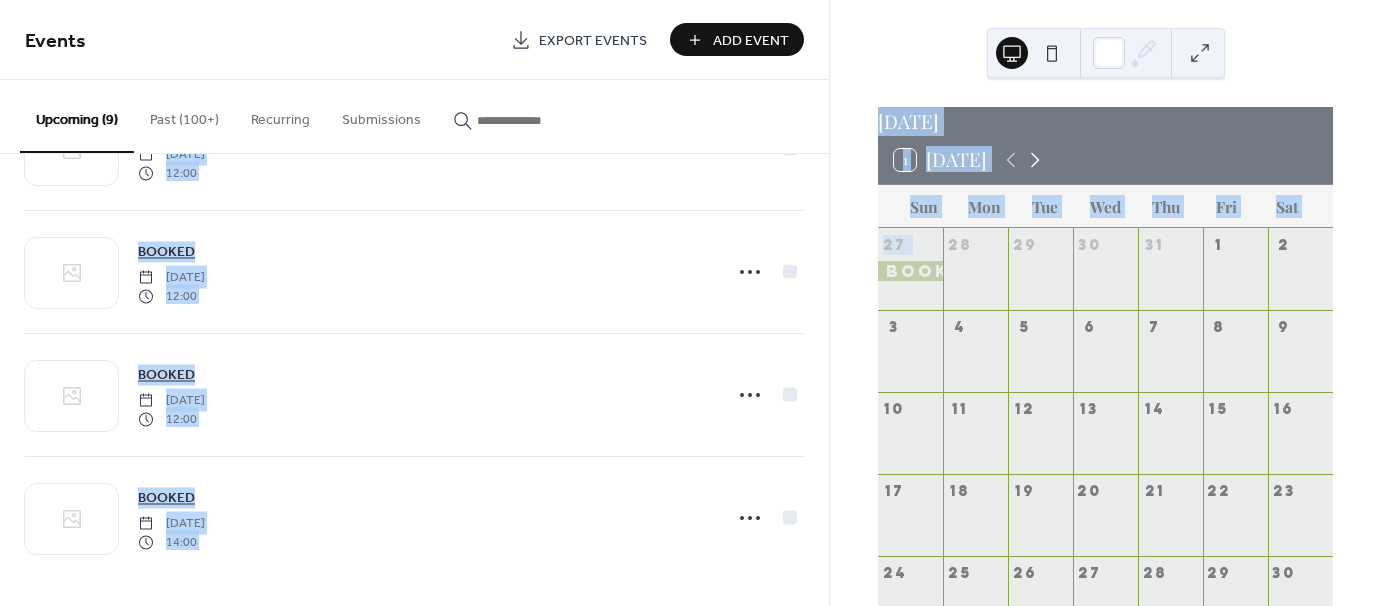 click 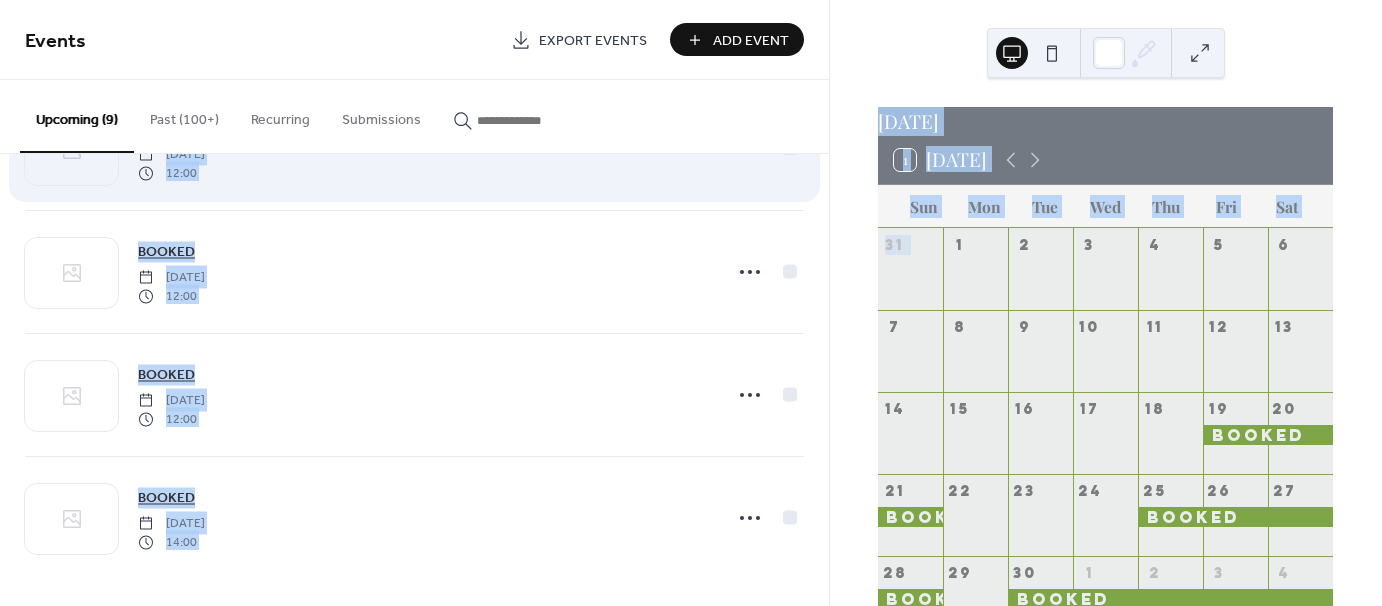 click on "BOOKED [DATE] 12:00" at bounding box center [414, 149] 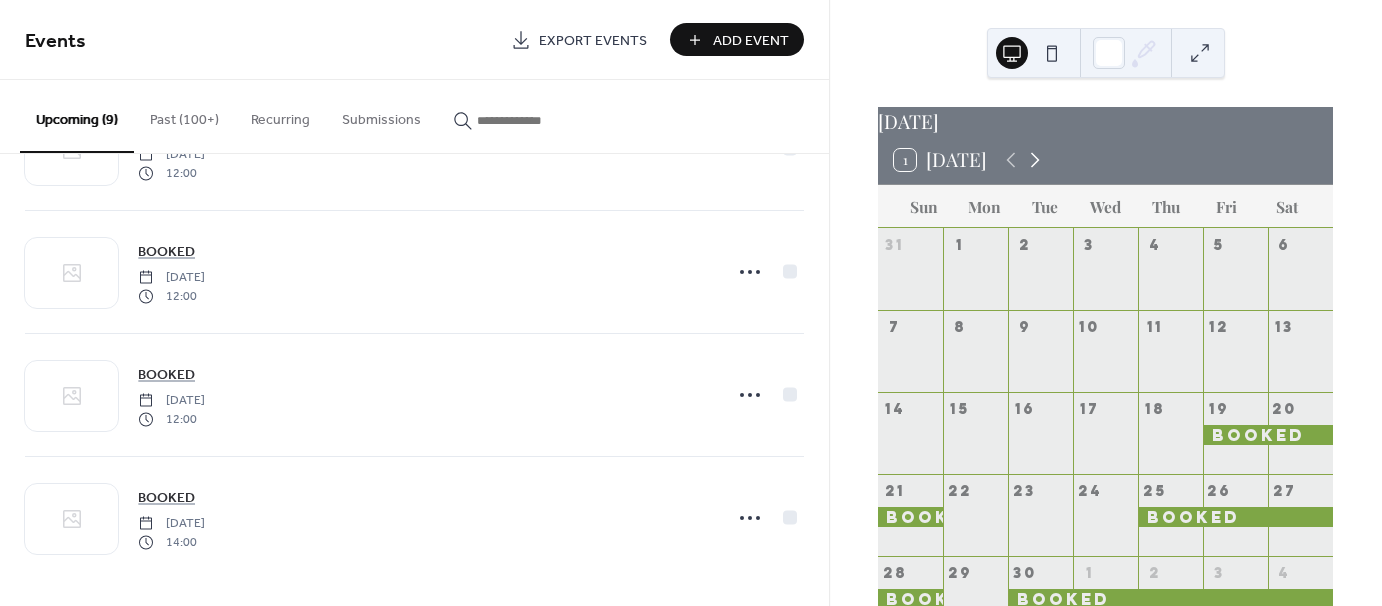 click 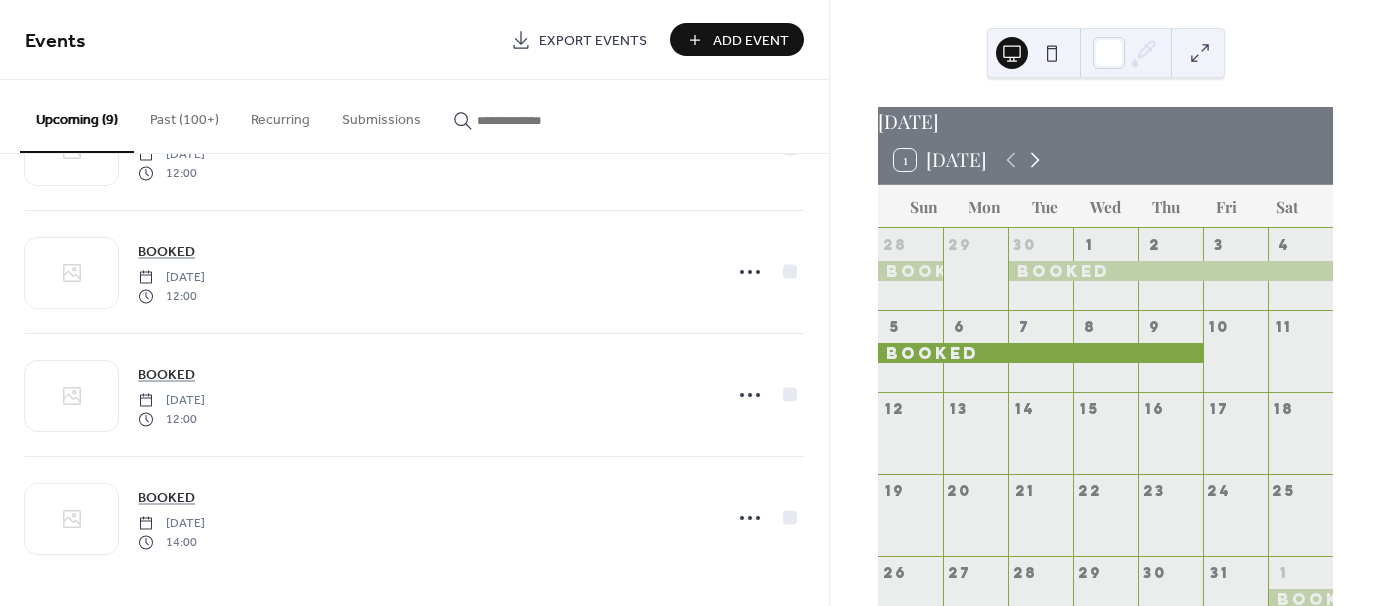 click 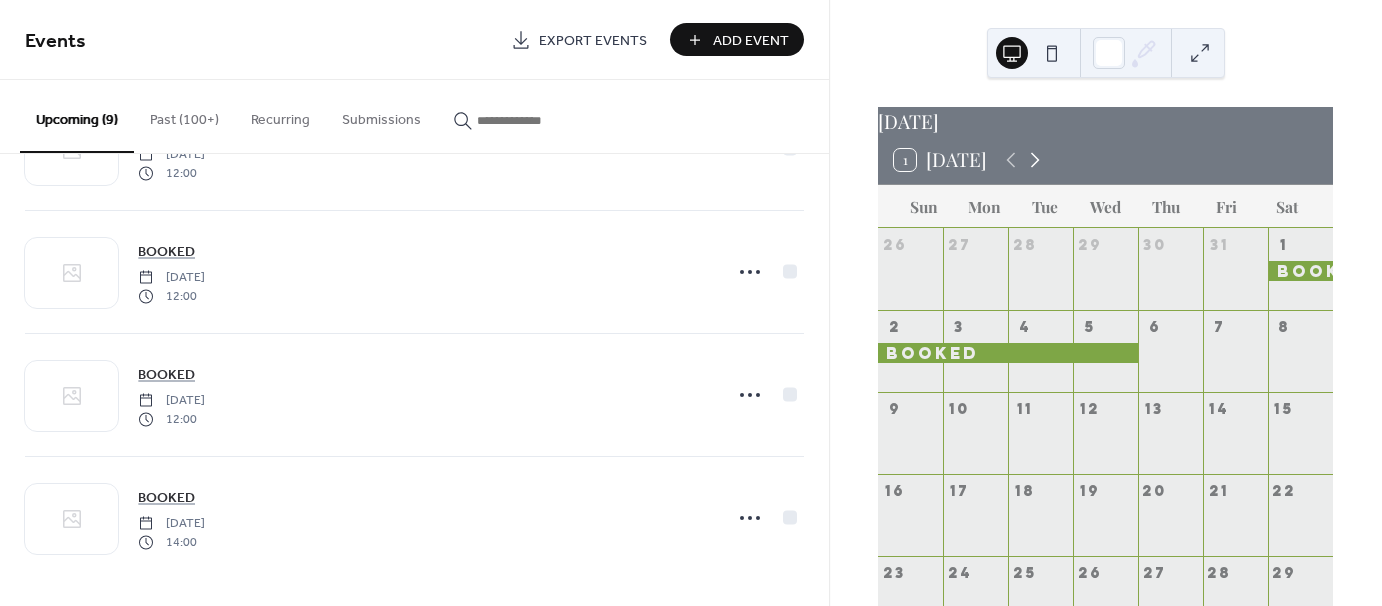 click 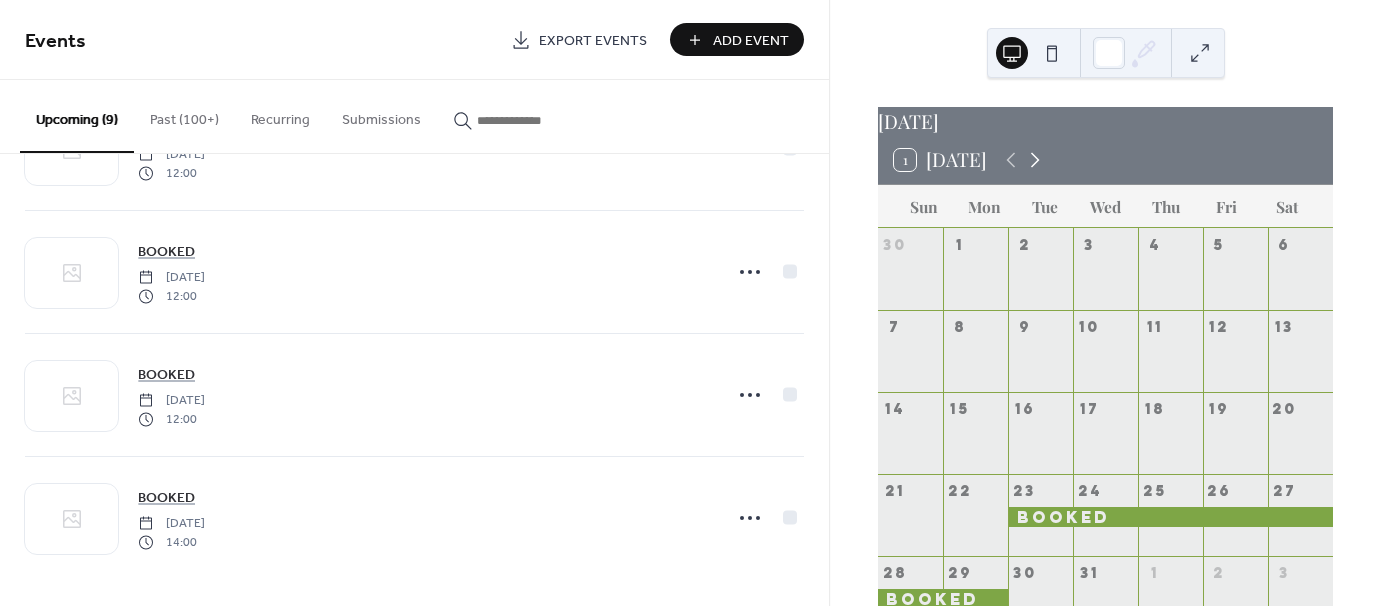 click 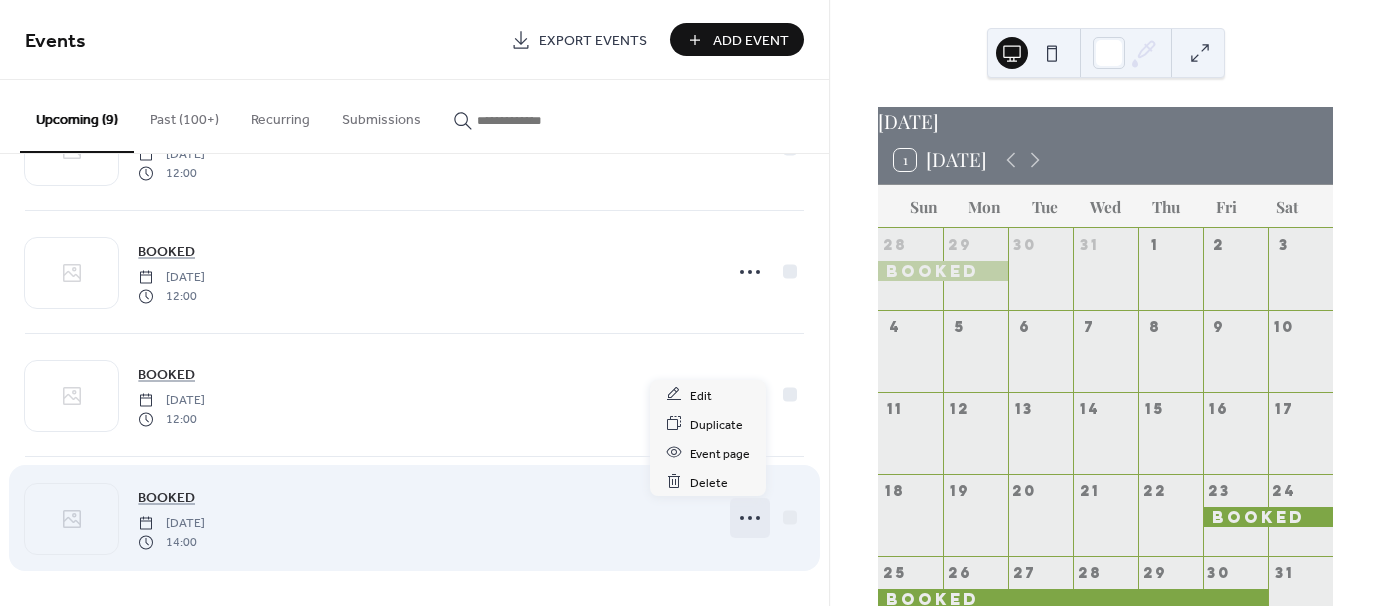 click 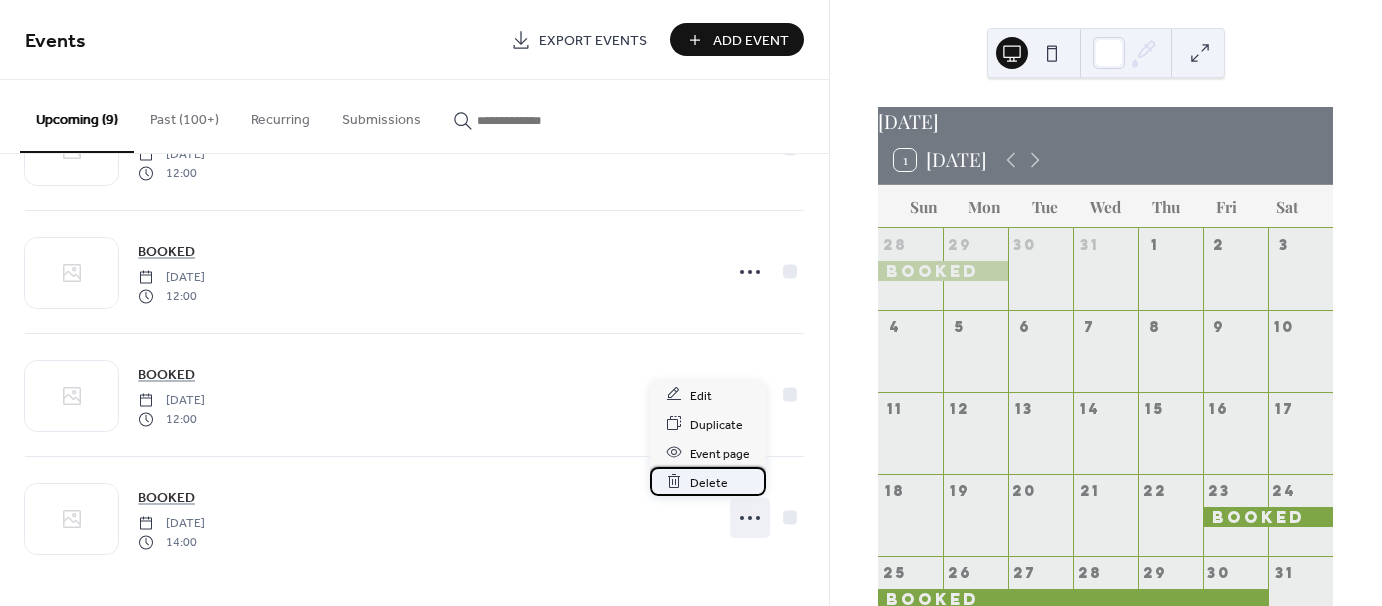 click on "Delete" at bounding box center (709, 482) 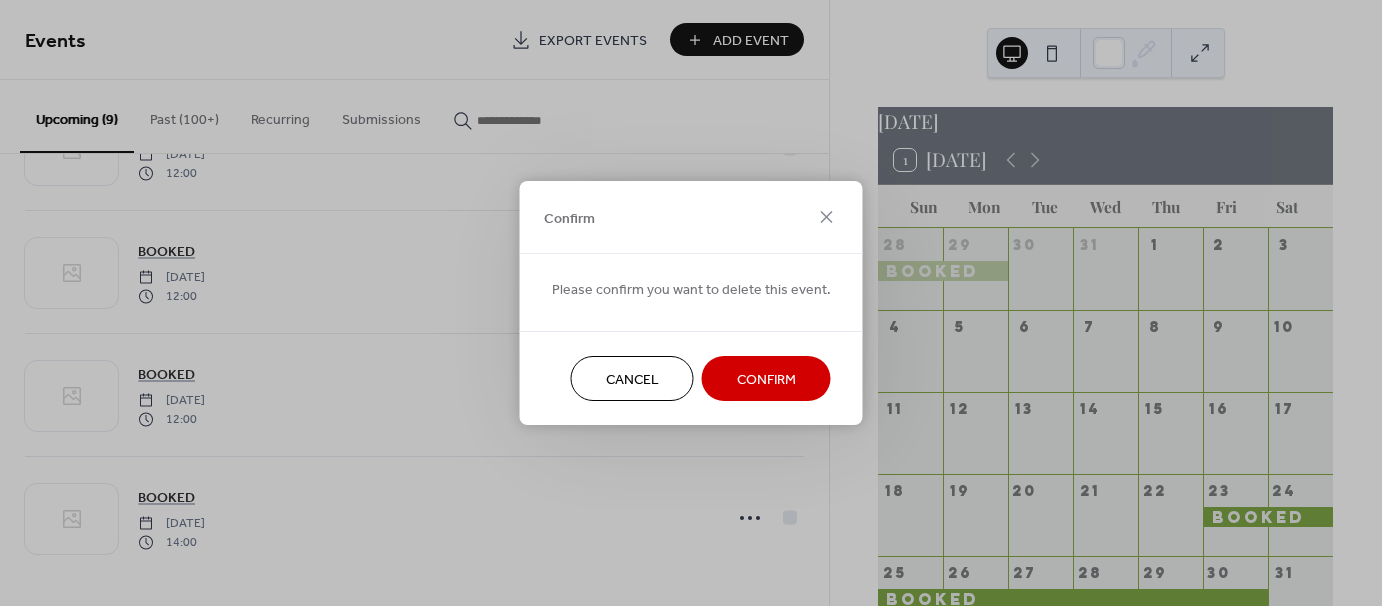 click on "Confirm" at bounding box center [766, 380] 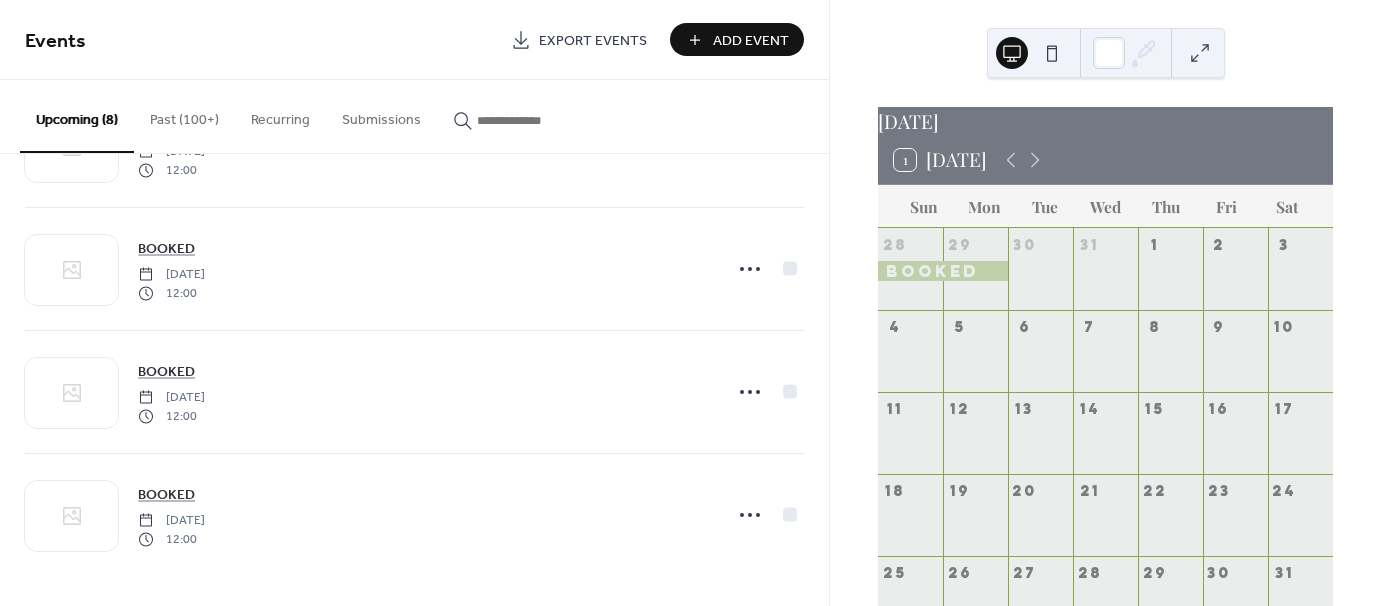 scroll, scrollTop: 588, scrollLeft: 0, axis: vertical 